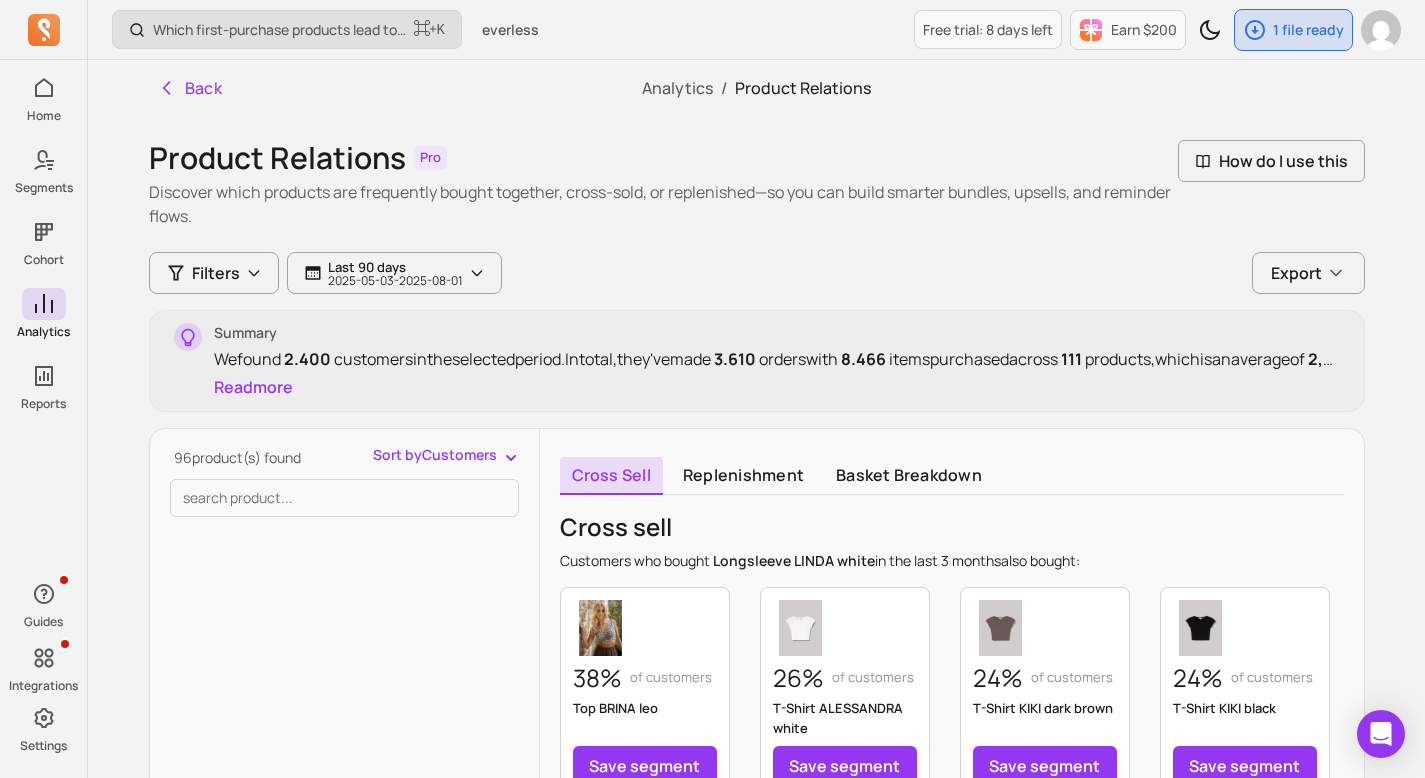 scroll, scrollTop: 403, scrollLeft: 0, axis: vertical 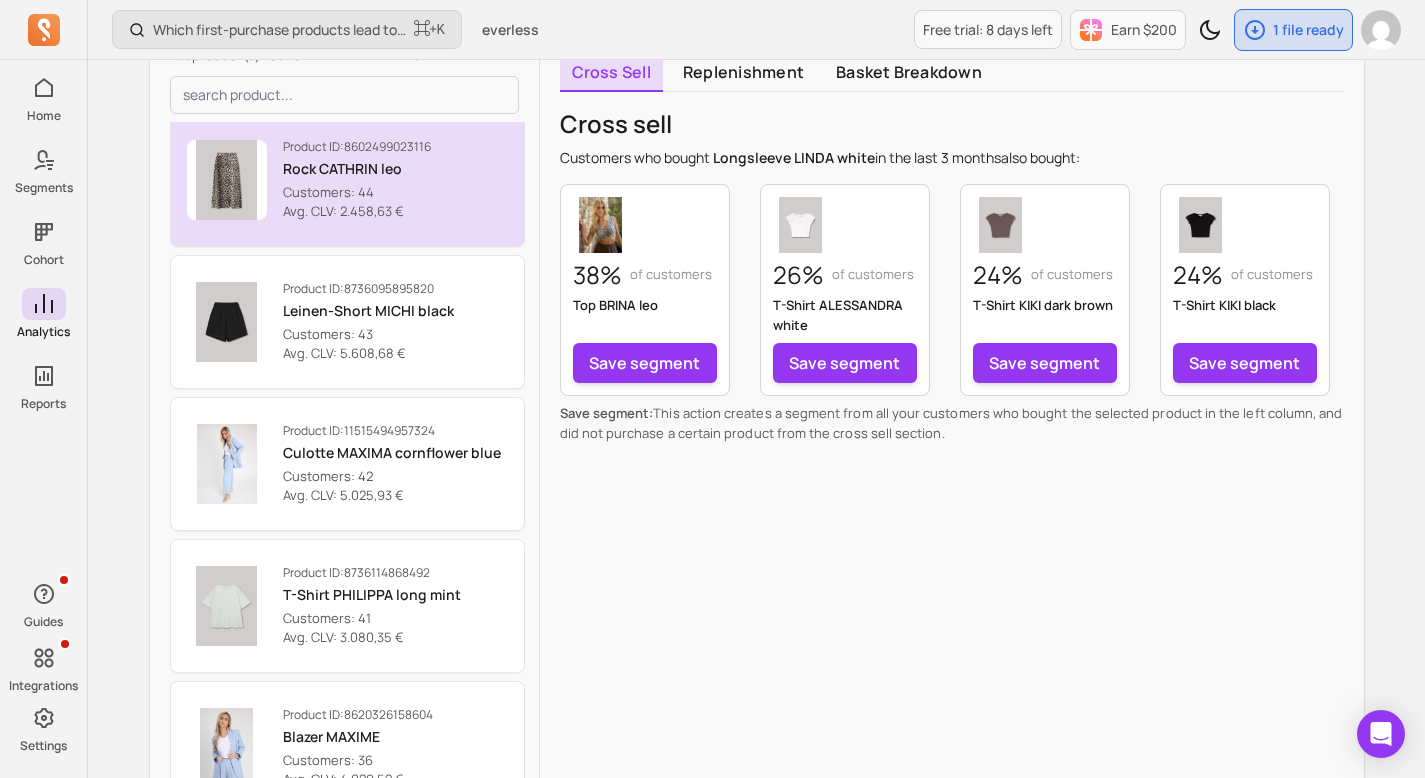 click on "Rock CATHRIN leo" at bounding box center [357, 169] 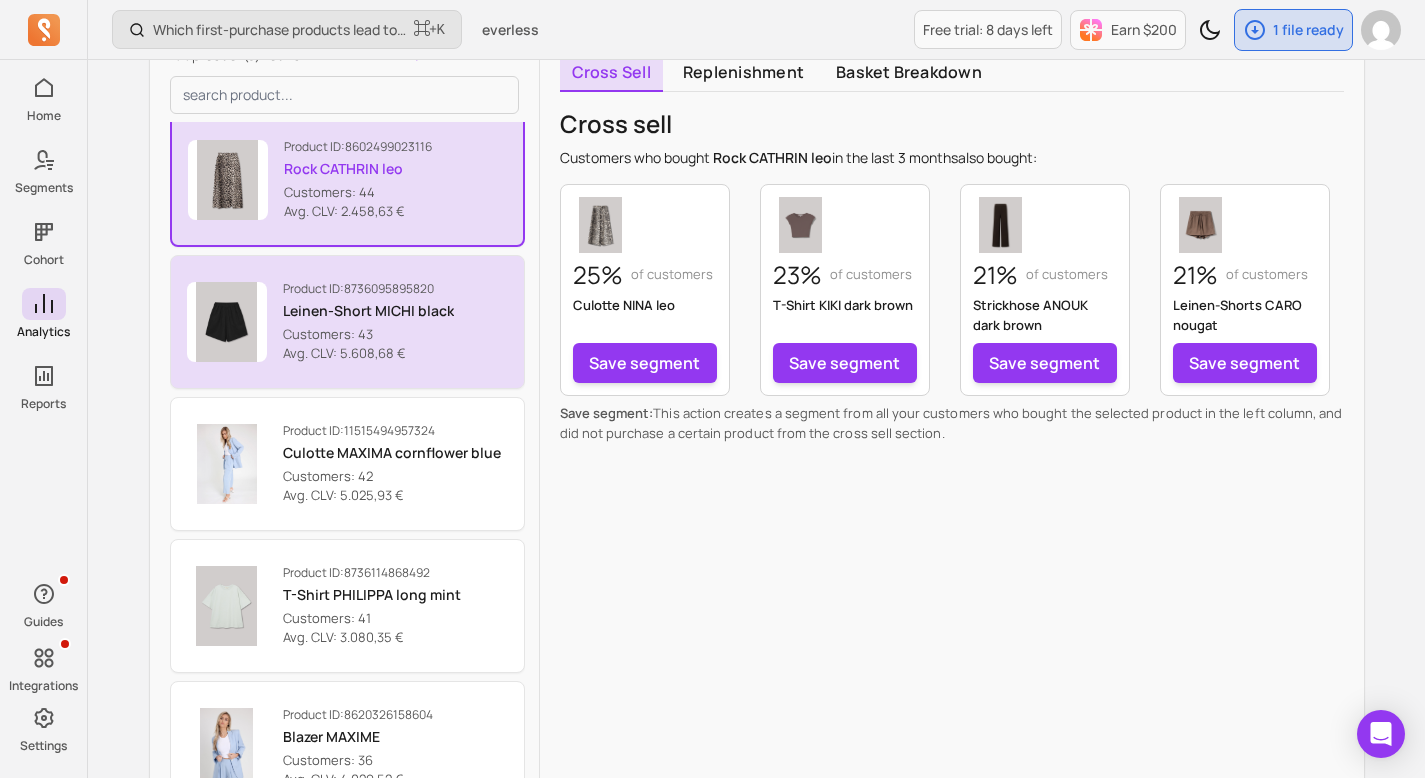 click on "Leinen-Short MICHI black" at bounding box center (368, 311) 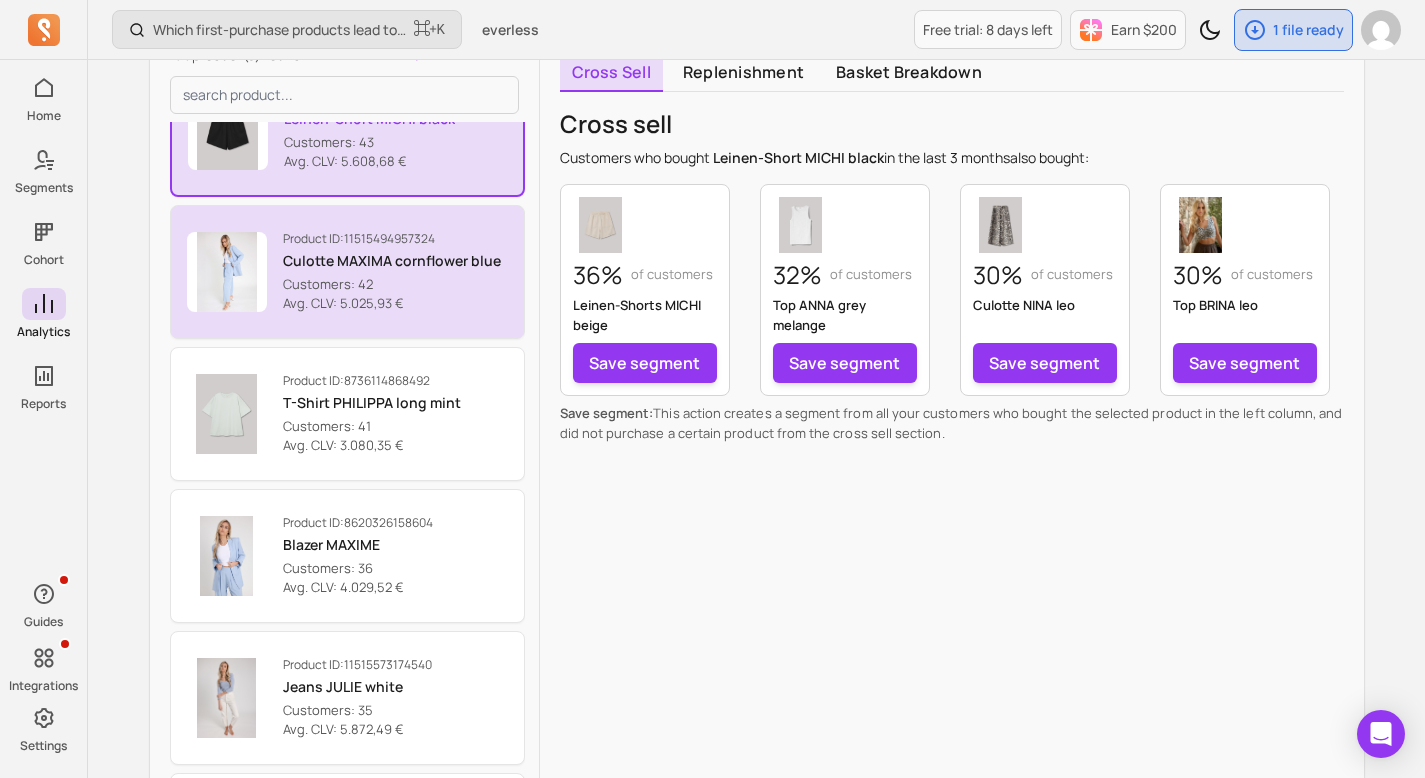 scroll, scrollTop: 5743, scrollLeft: 0, axis: vertical 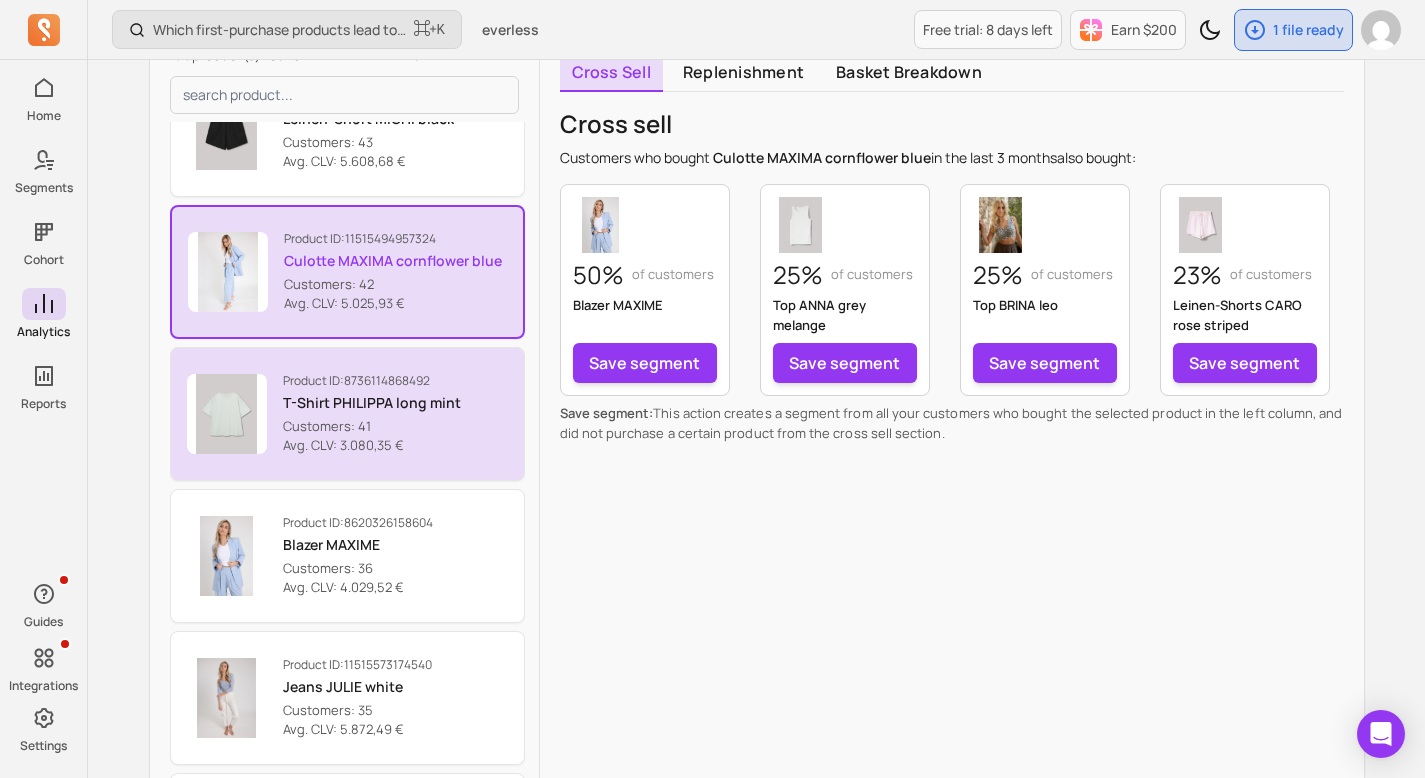 click on "T-Shirt PHILIPPA long mint" at bounding box center [372, 403] 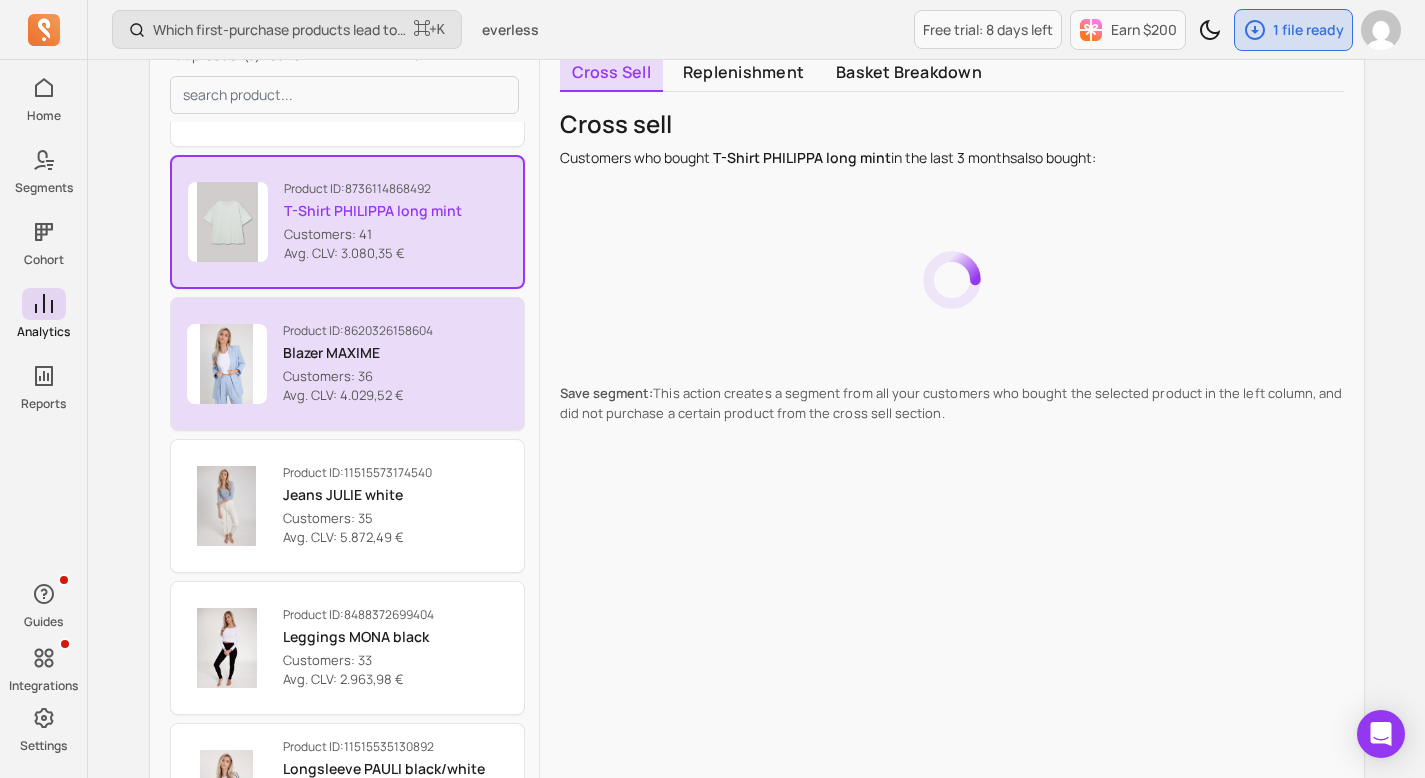 scroll, scrollTop: 5942, scrollLeft: 0, axis: vertical 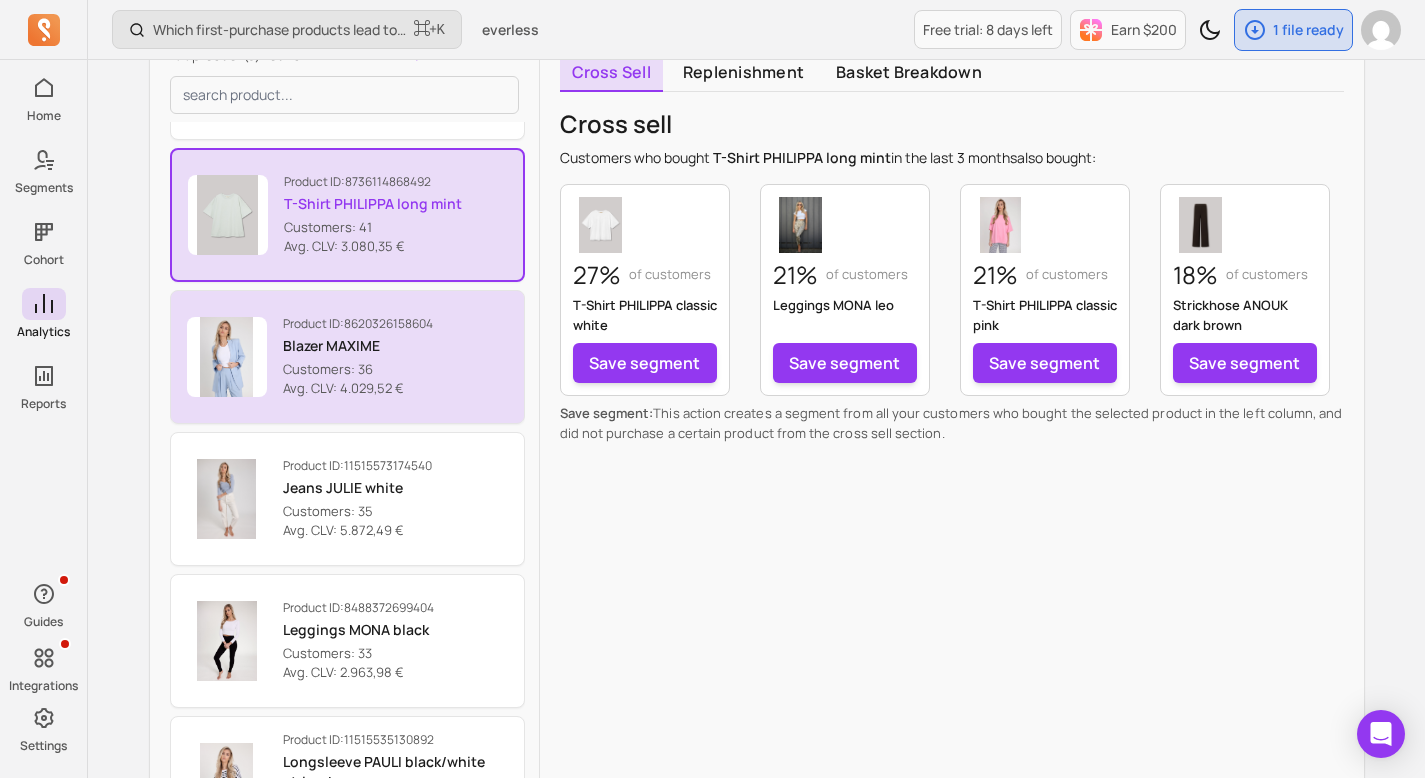 click on "Blazer MAXIME" at bounding box center (358, 346) 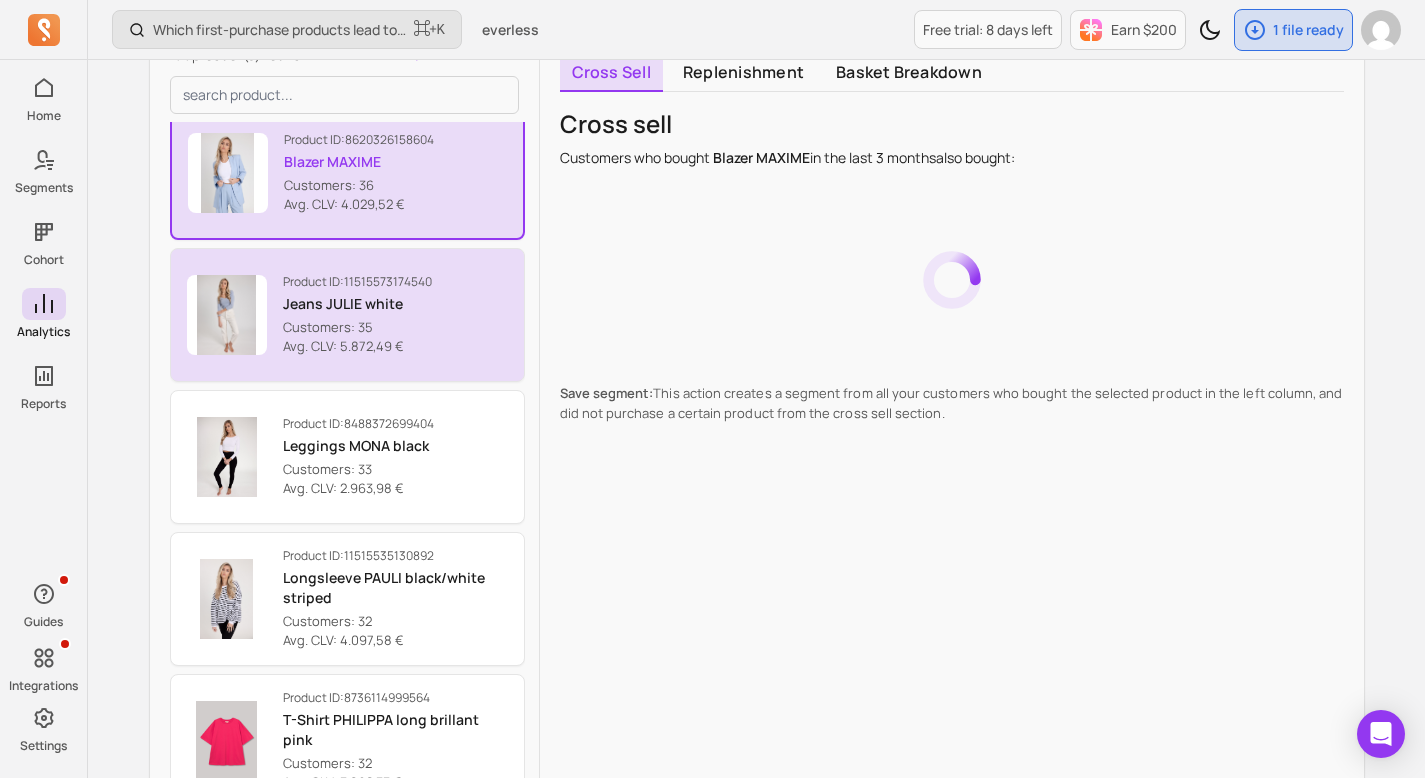 scroll, scrollTop: 6126, scrollLeft: 0, axis: vertical 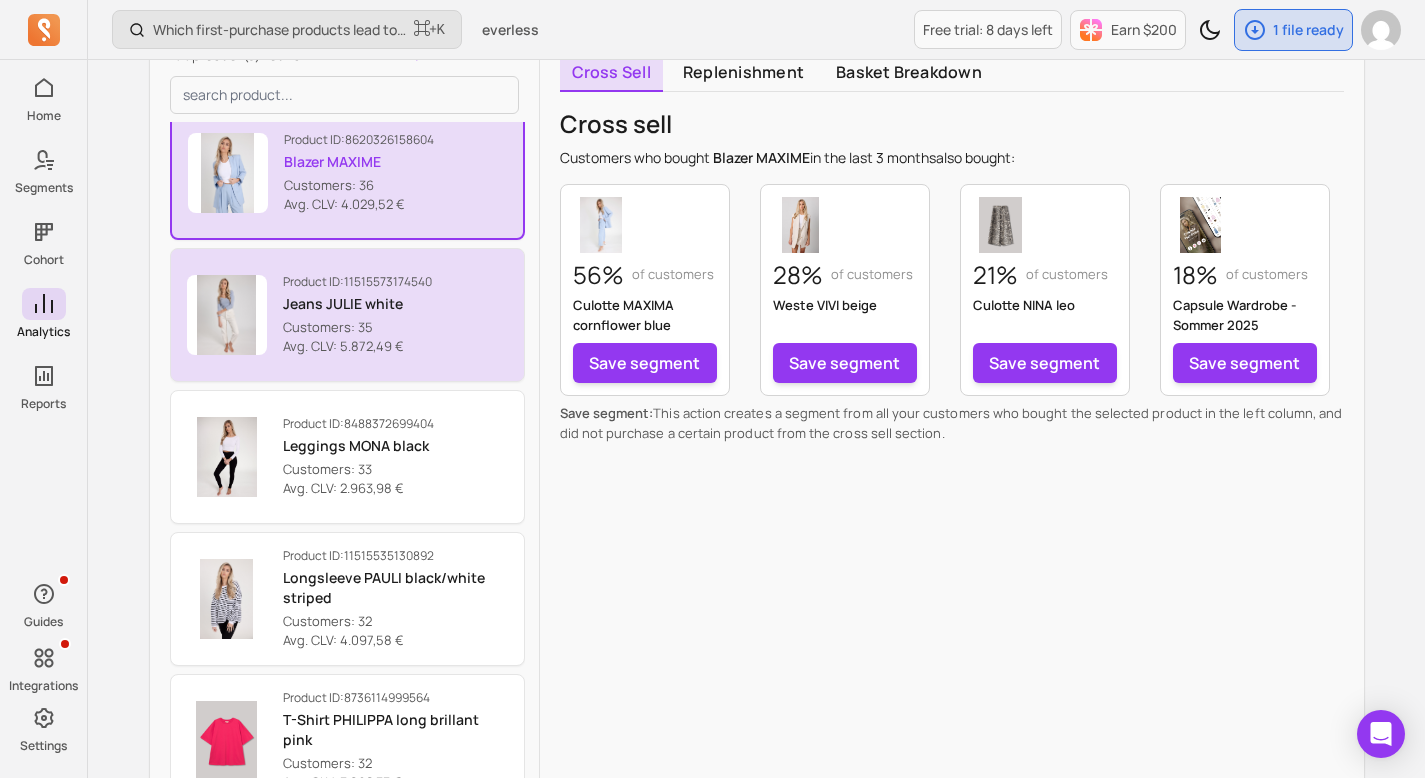 click on "Jeans JULIE white" at bounding box center (357, 304) 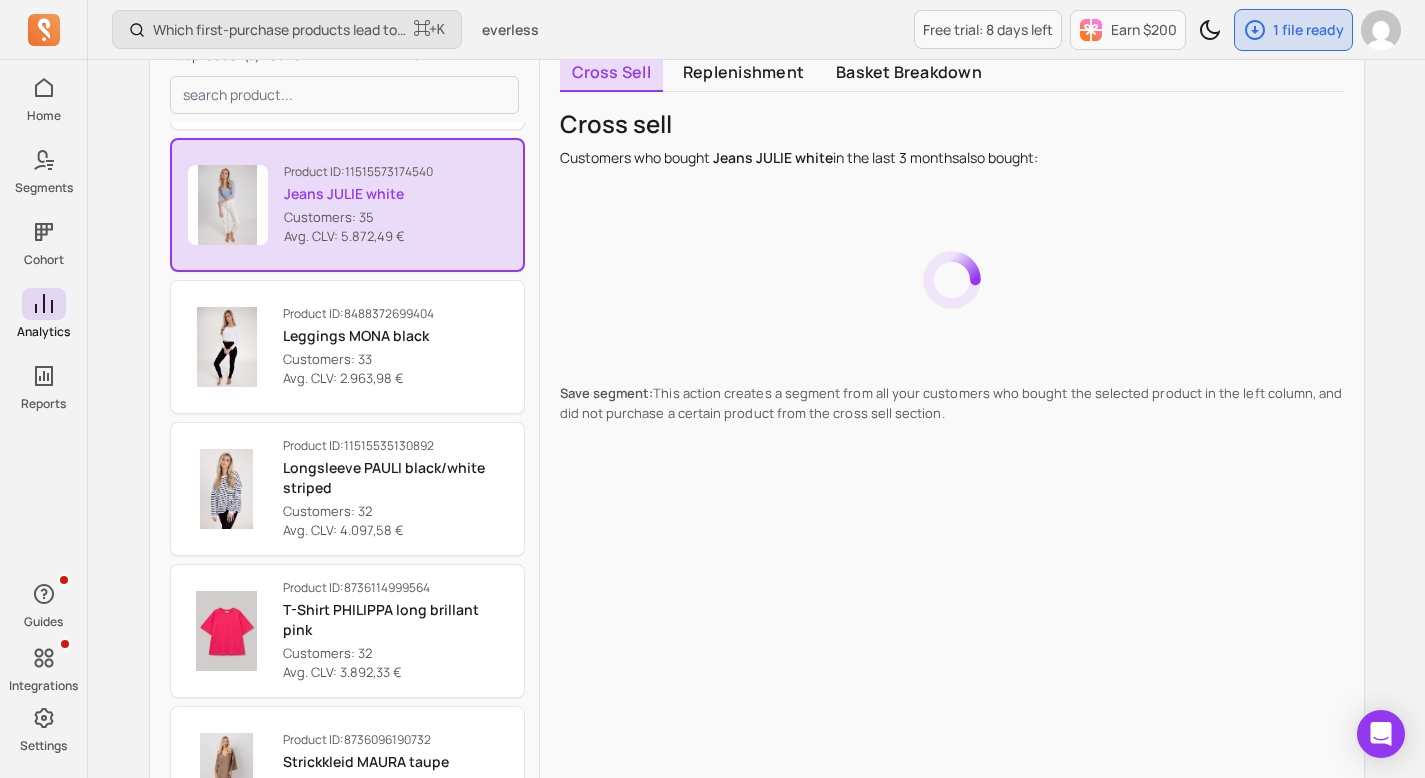 scroll, scrollTop: 6232, scrollLeft: 0, axis: vertical 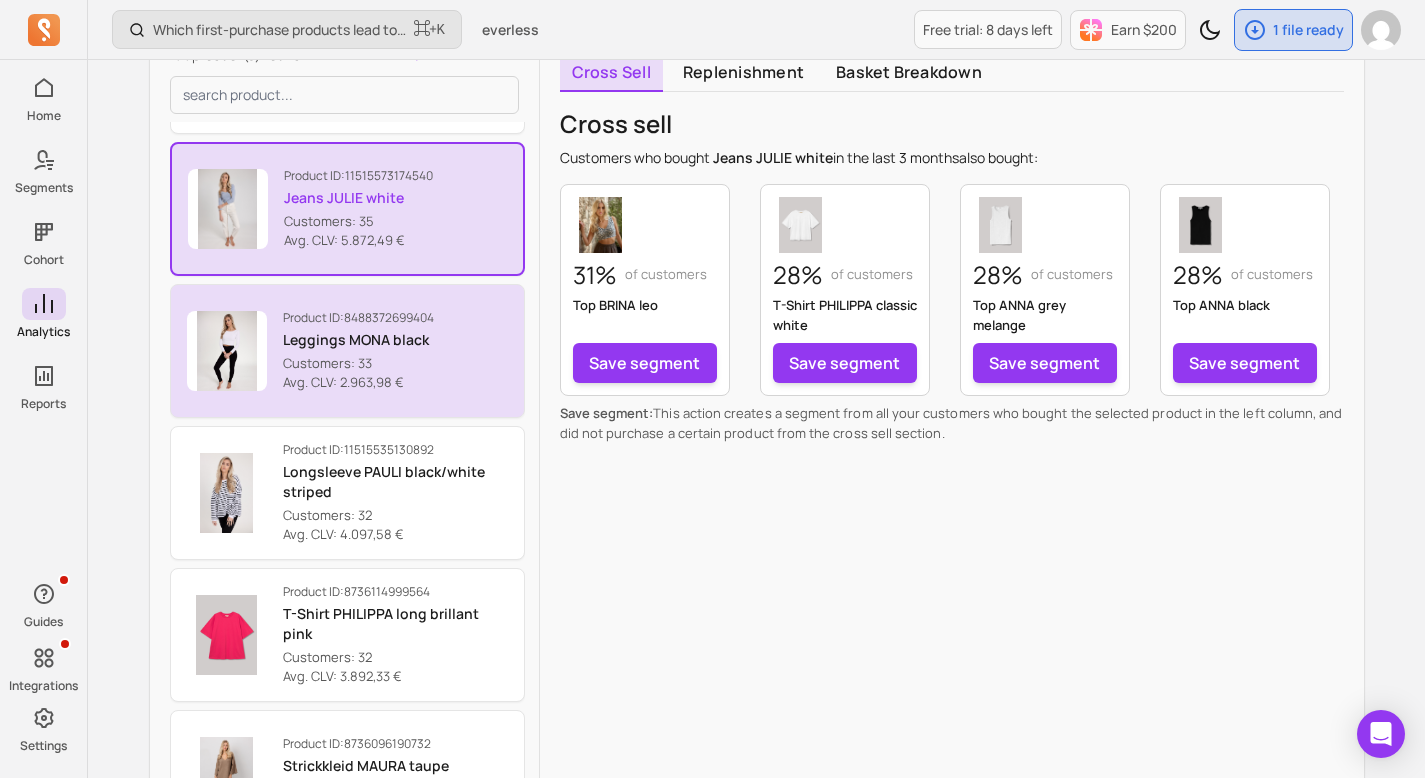 click on "Customers:   33" at bounding box center (358, 364) 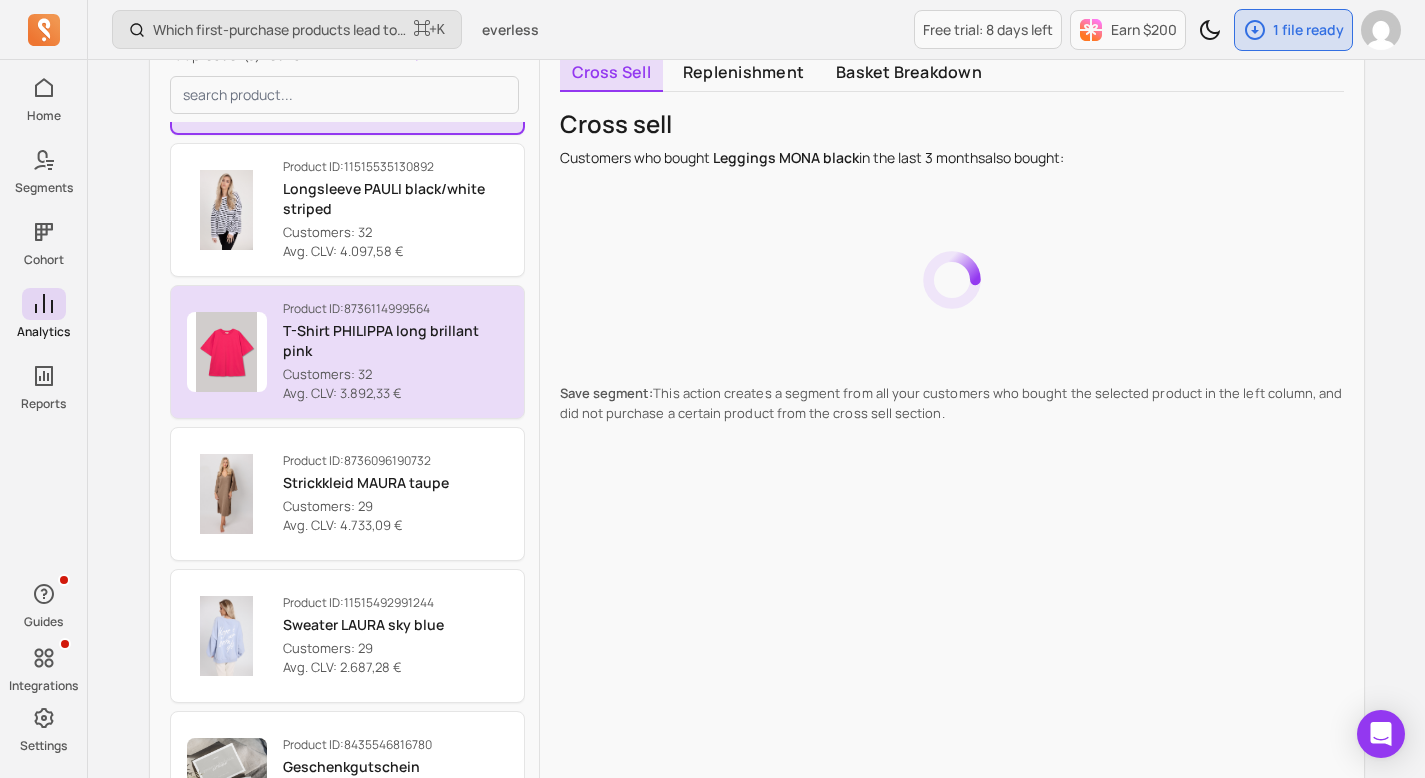 scroll, scrollTop: 6417, scrollLeft: 0, axis: vertical 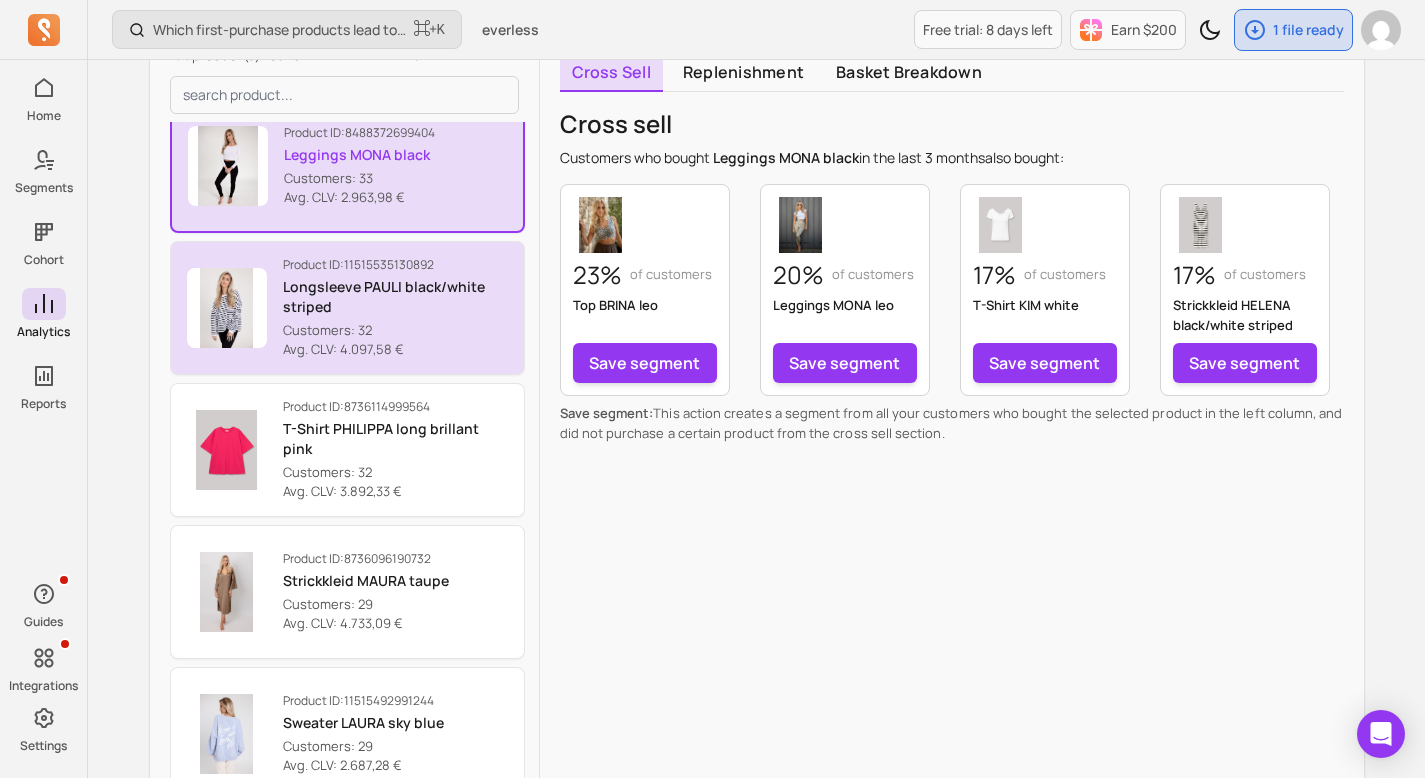 click on "Longsleeve PAULI black/white striped" at bounding box center [395, 297] 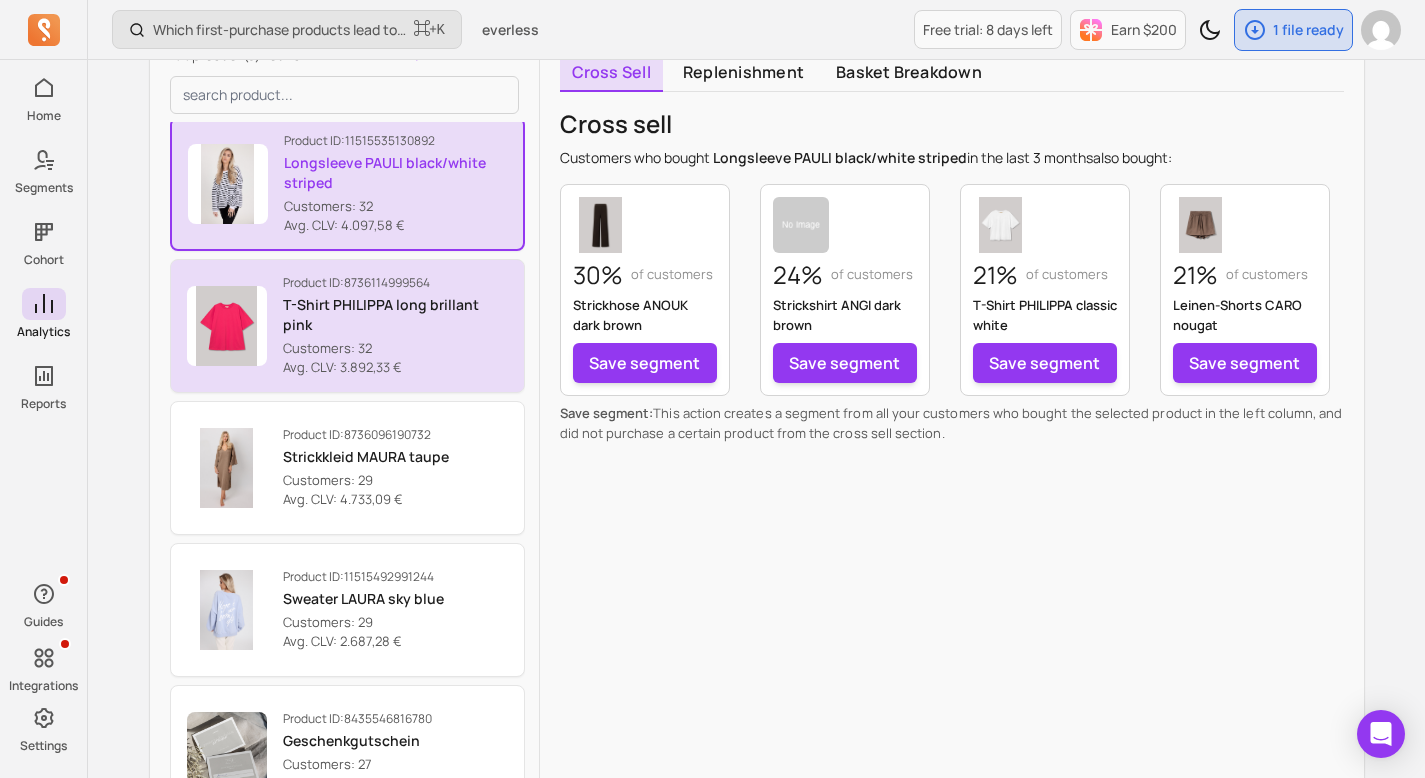 scroll, scrollTop: 6545, scrollLeft: 0, axis: vertical 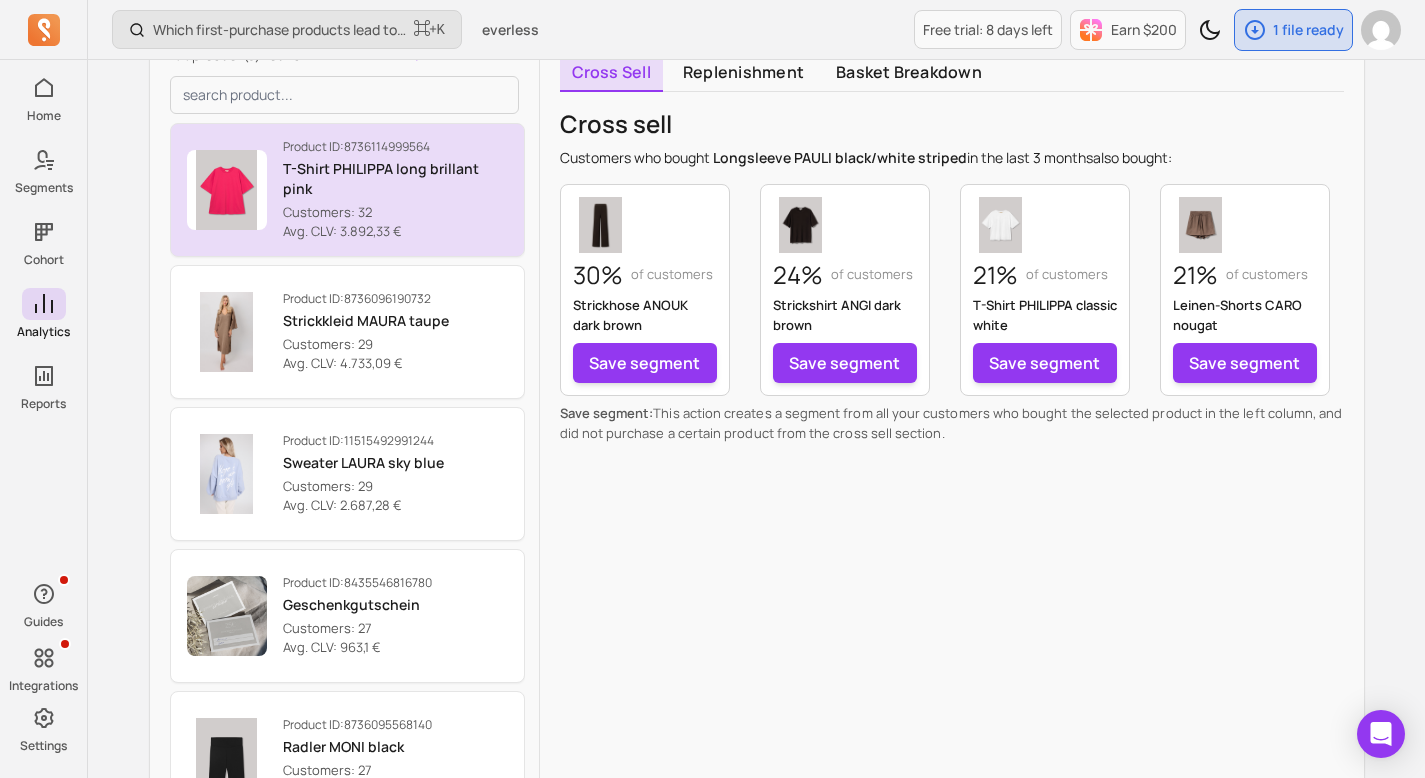 click on "T-Shirt PHILIPPA long brillant pink" at bounding box center [395, 179] 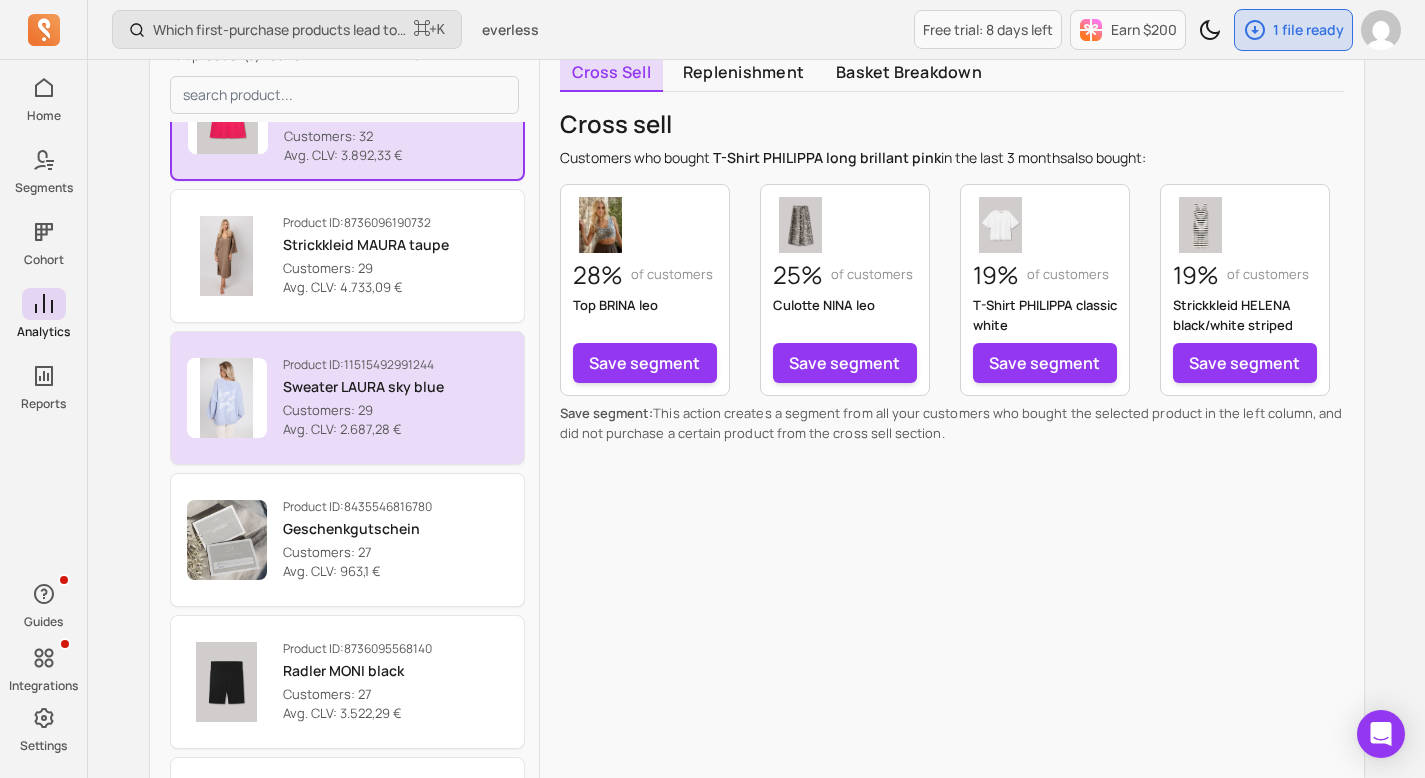 scroll, scrollTop: 6753, scrollLeft: 0, axis: vertical 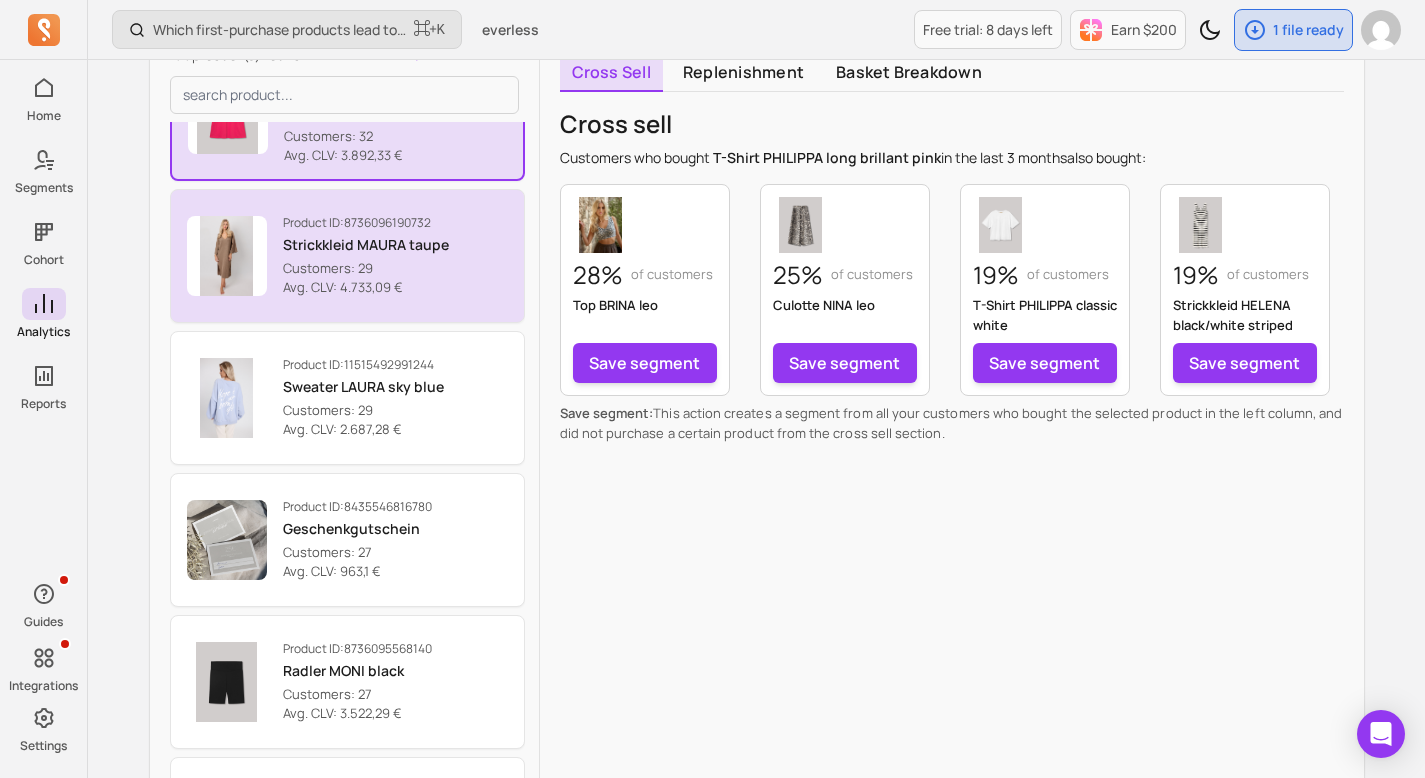 click on "Strickkleid MAURA taupe" at bounding box center (366, 245) 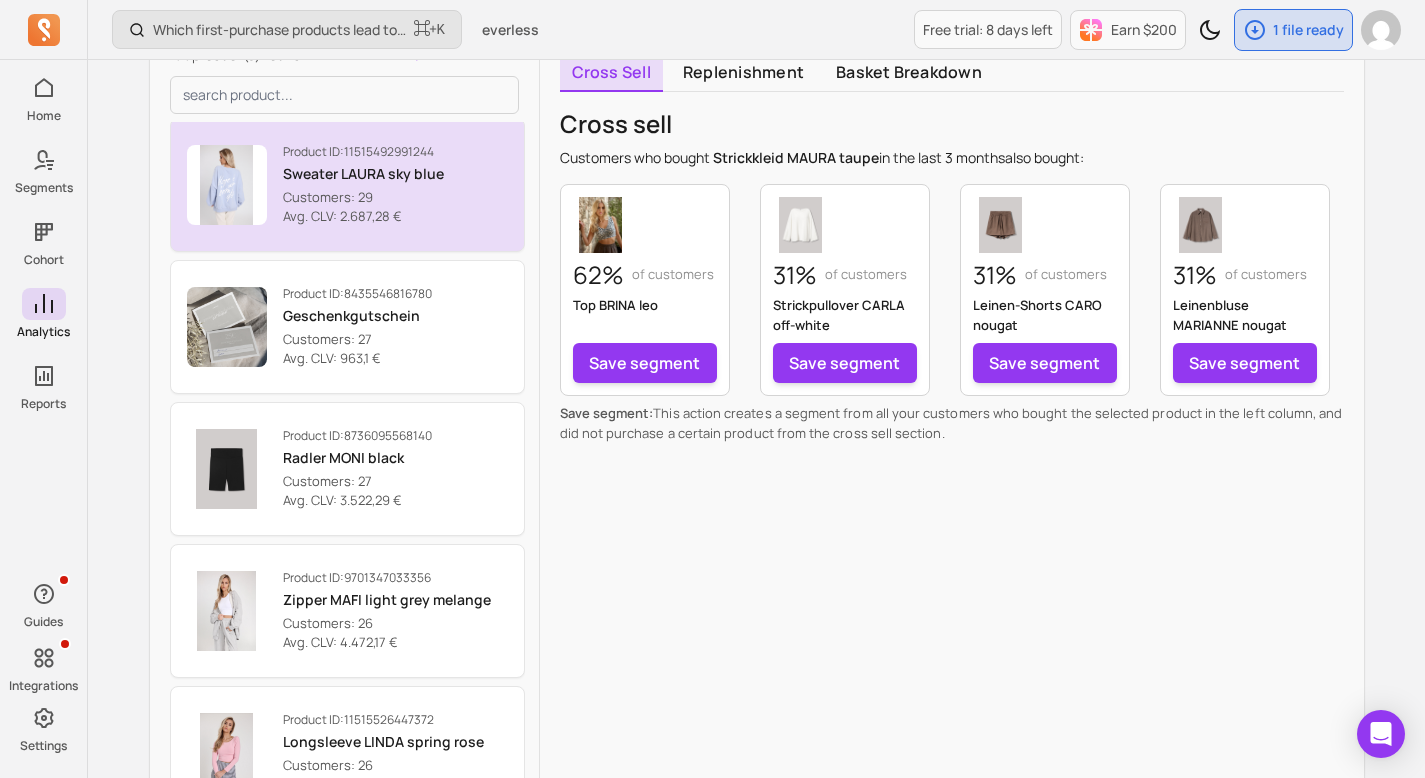 scroll, scrollTop: 6983, scrollLeft: 0, axis: vertical 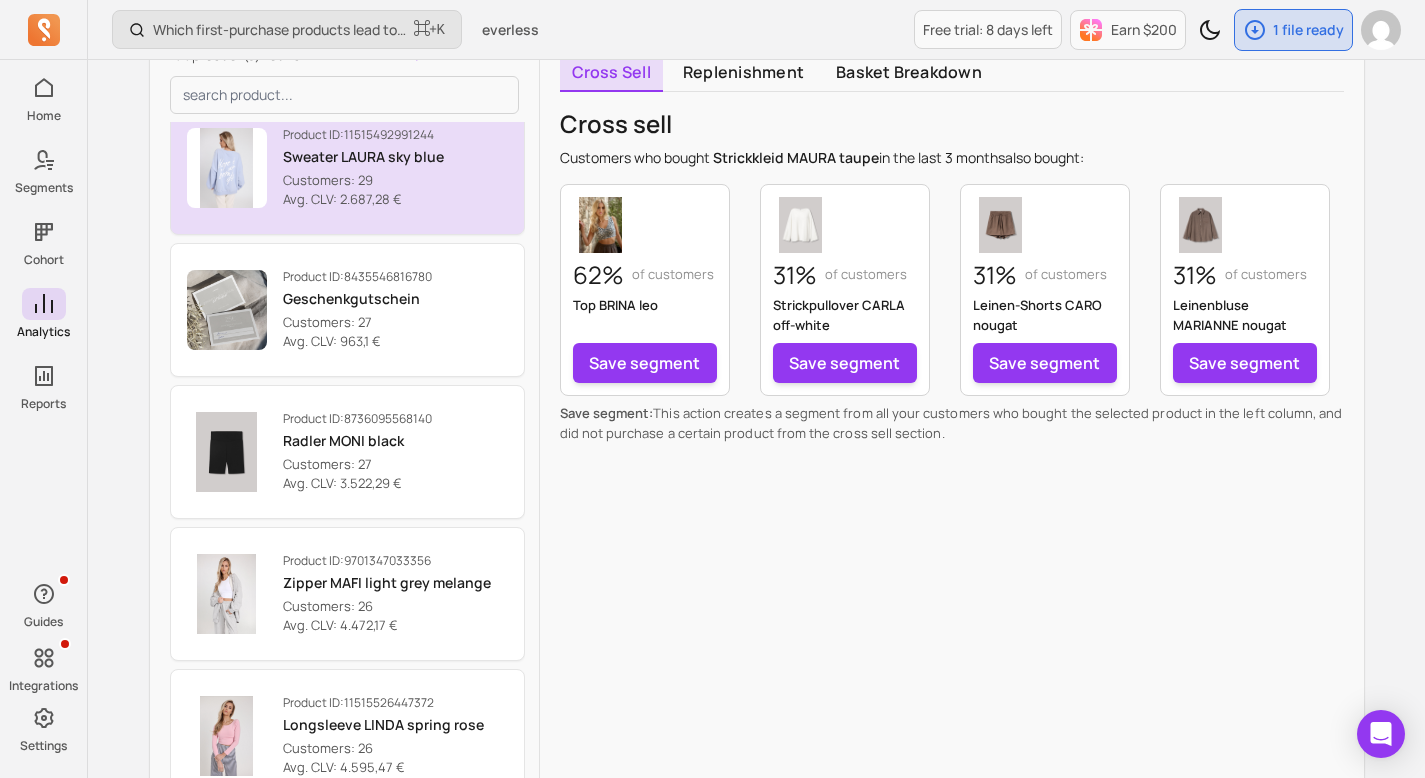 click on "Sweater LAURA sky blue" at bounding box center (363, 157) 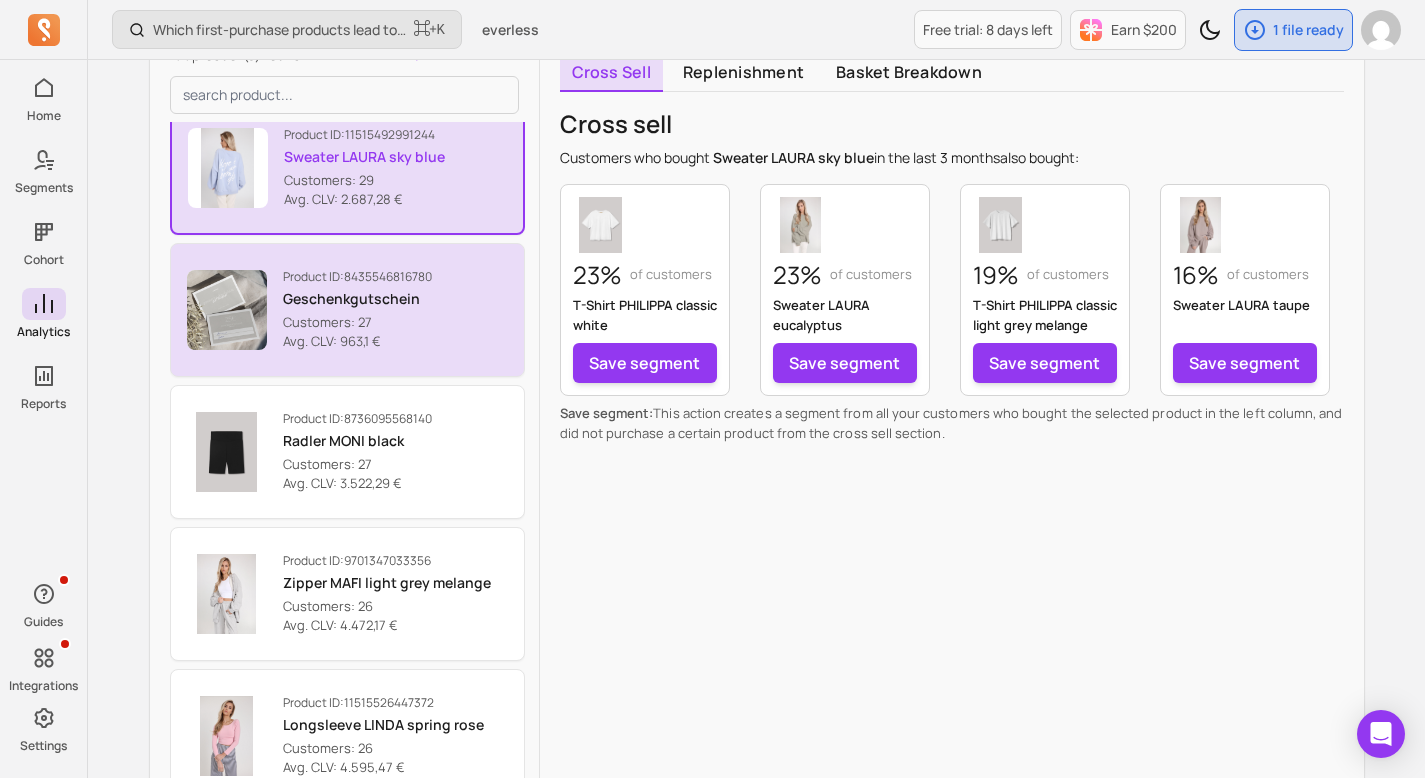 click on "Product ID:  8435546816780 Geschenkgutschein Customers:   27   Avg. CLV:   963,1 €" at bounding box center [357, 310] 